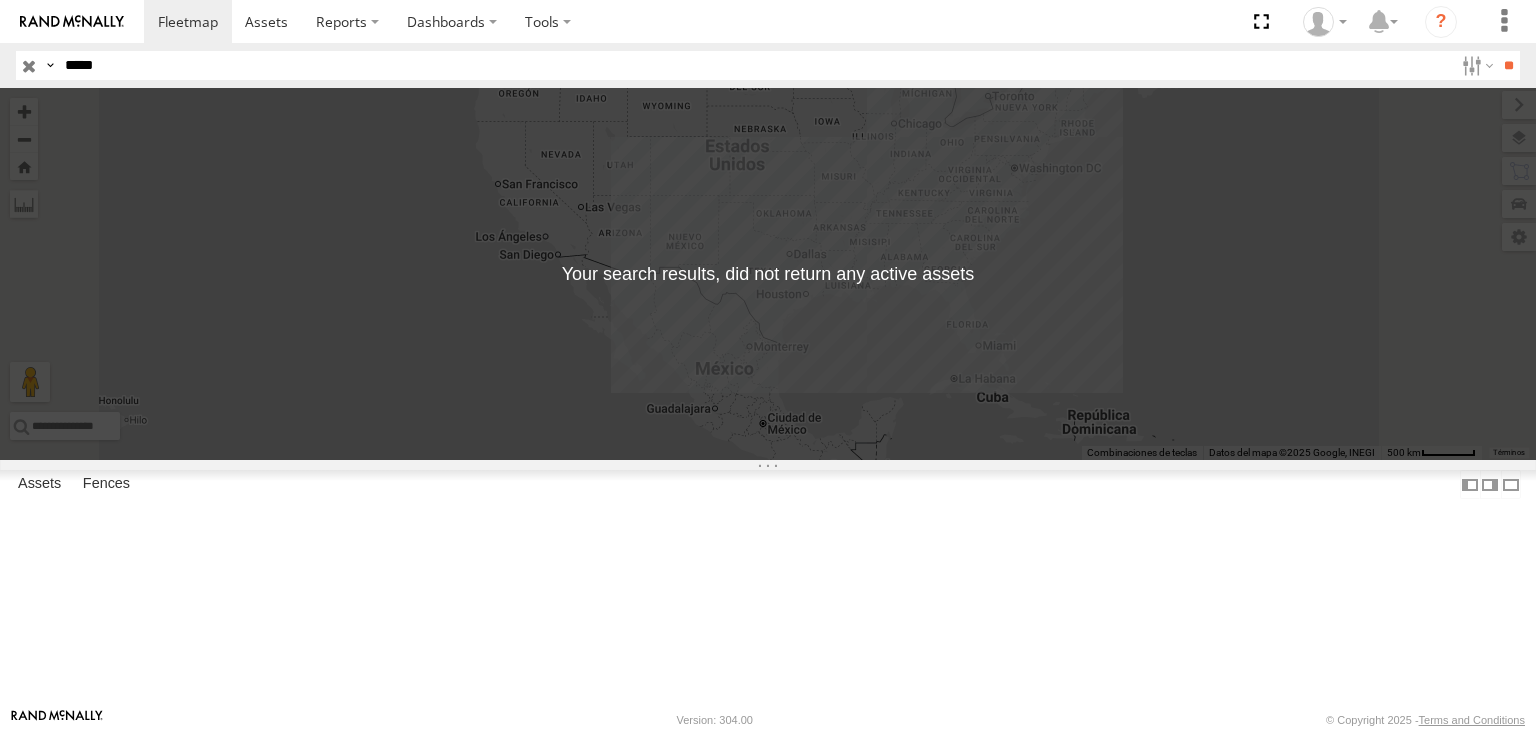 scroll, scrollTop: 0, scrollLeft: 0, axis: both 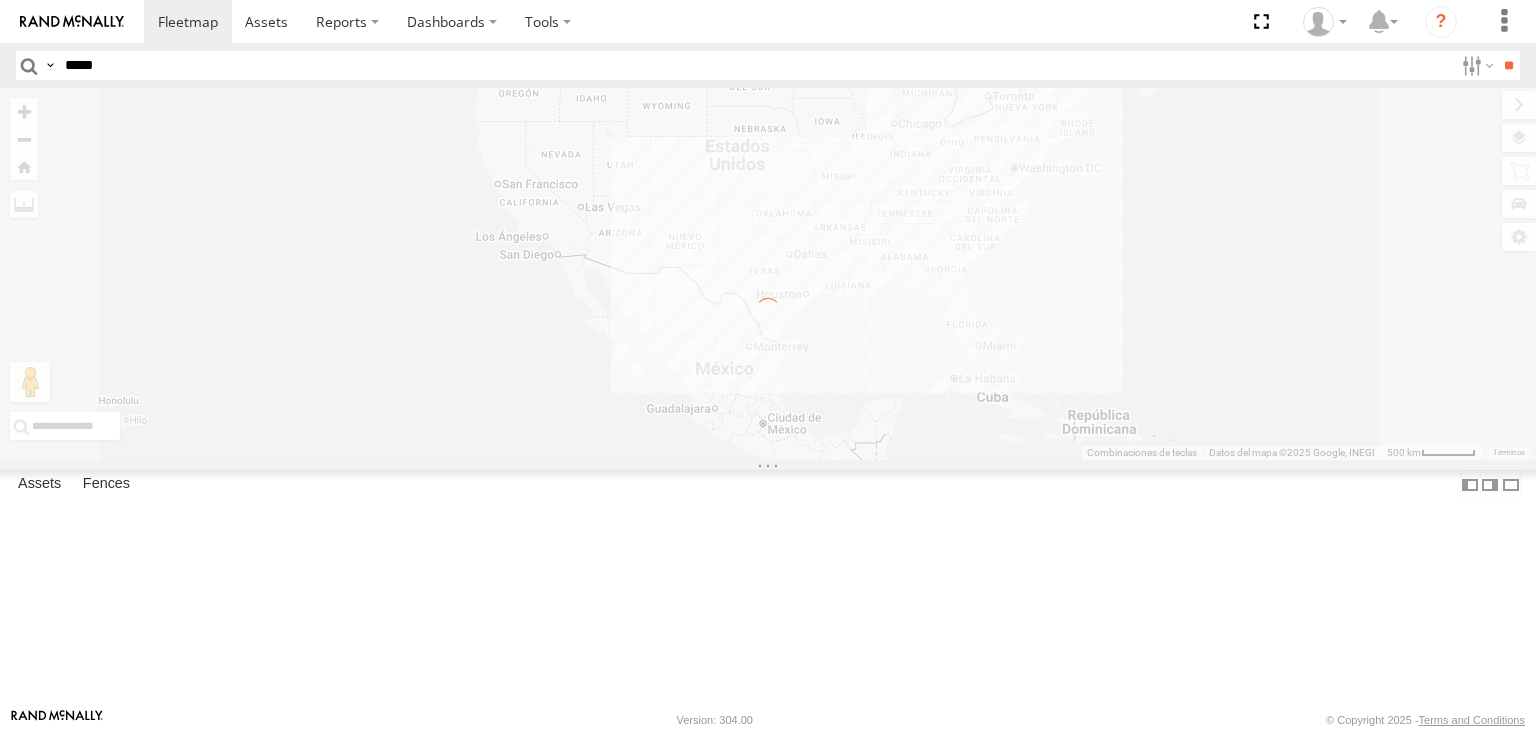 click on "*****" at bounding box center (755, 65) 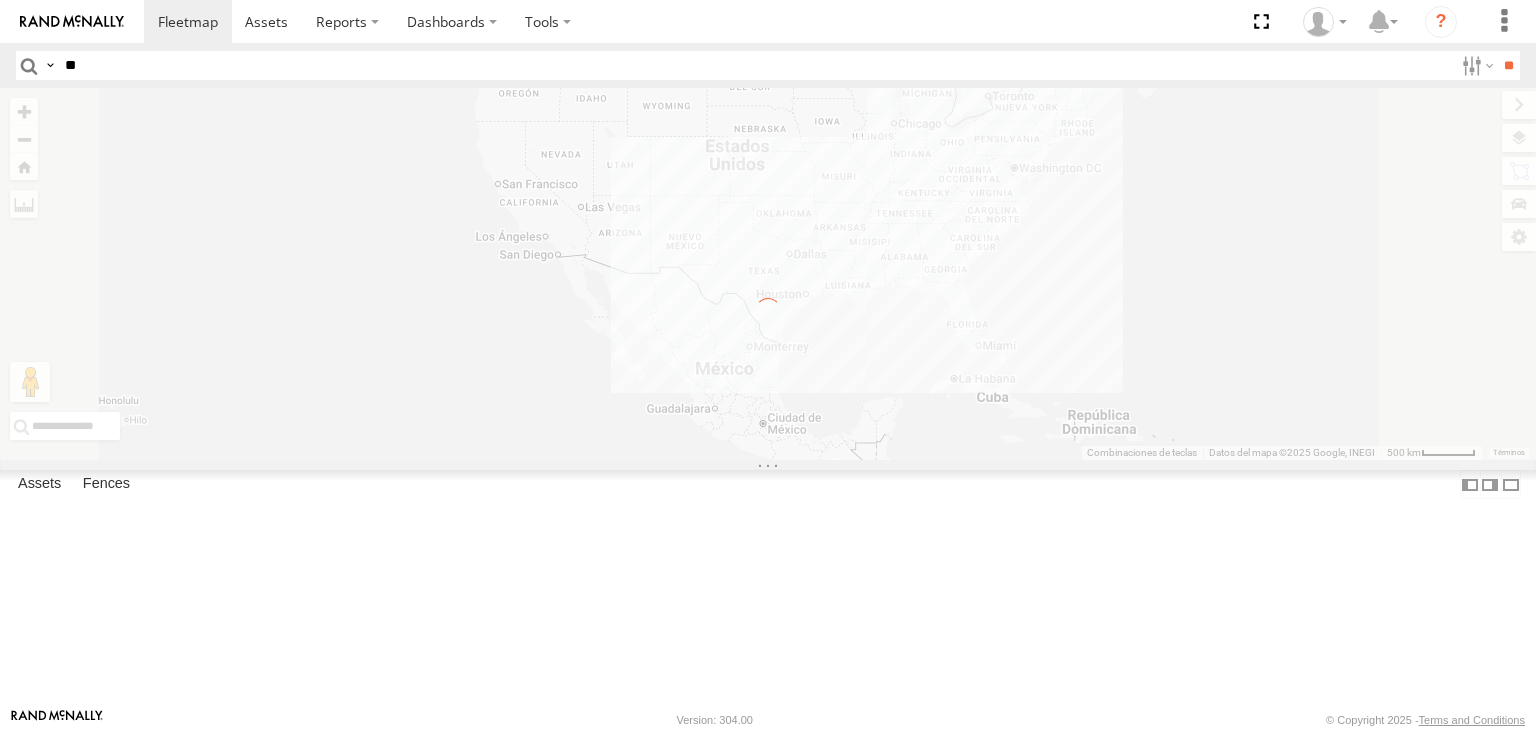 type on "*" 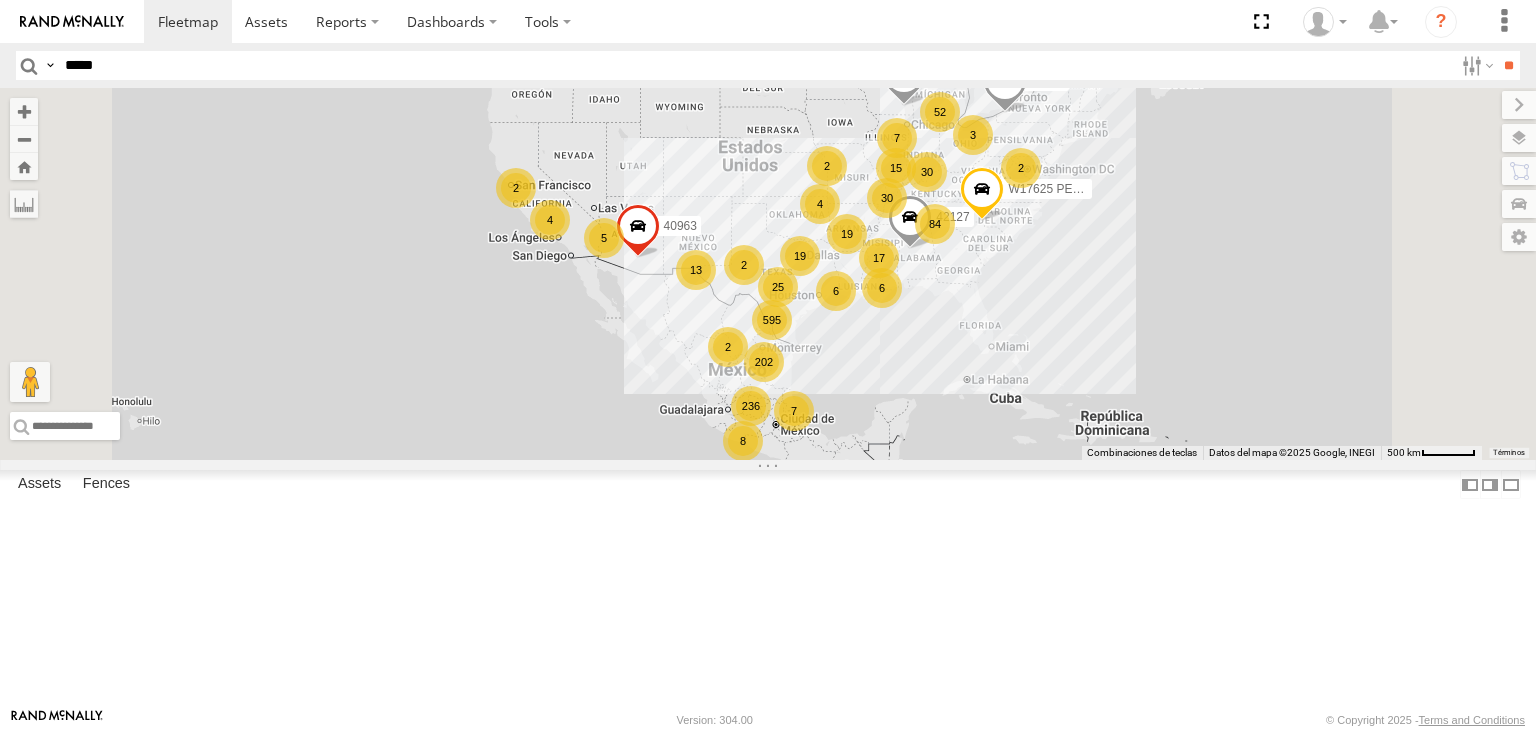 click on "**" at bounding box center [1508, 65] 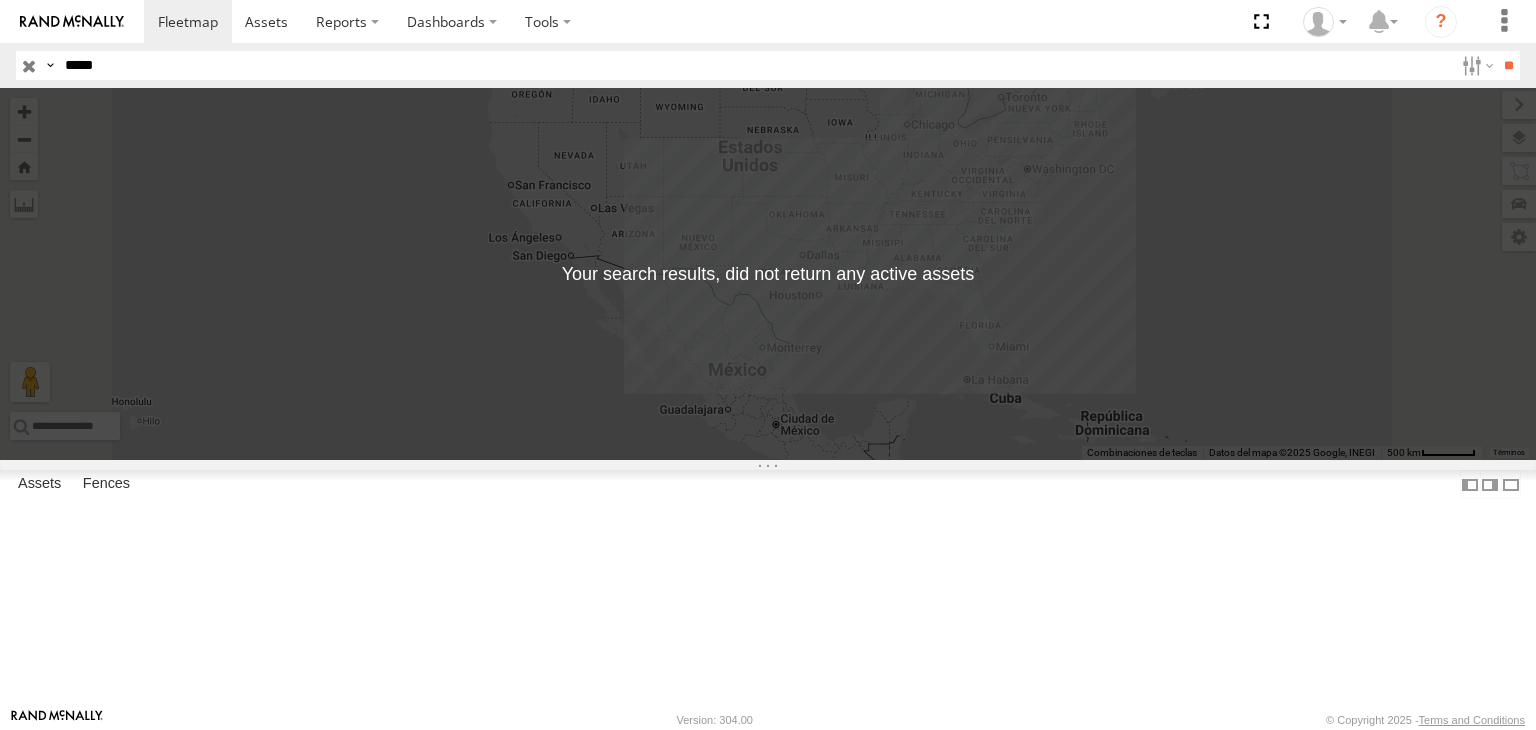 click on "*****" at bounding box center [755, 65] 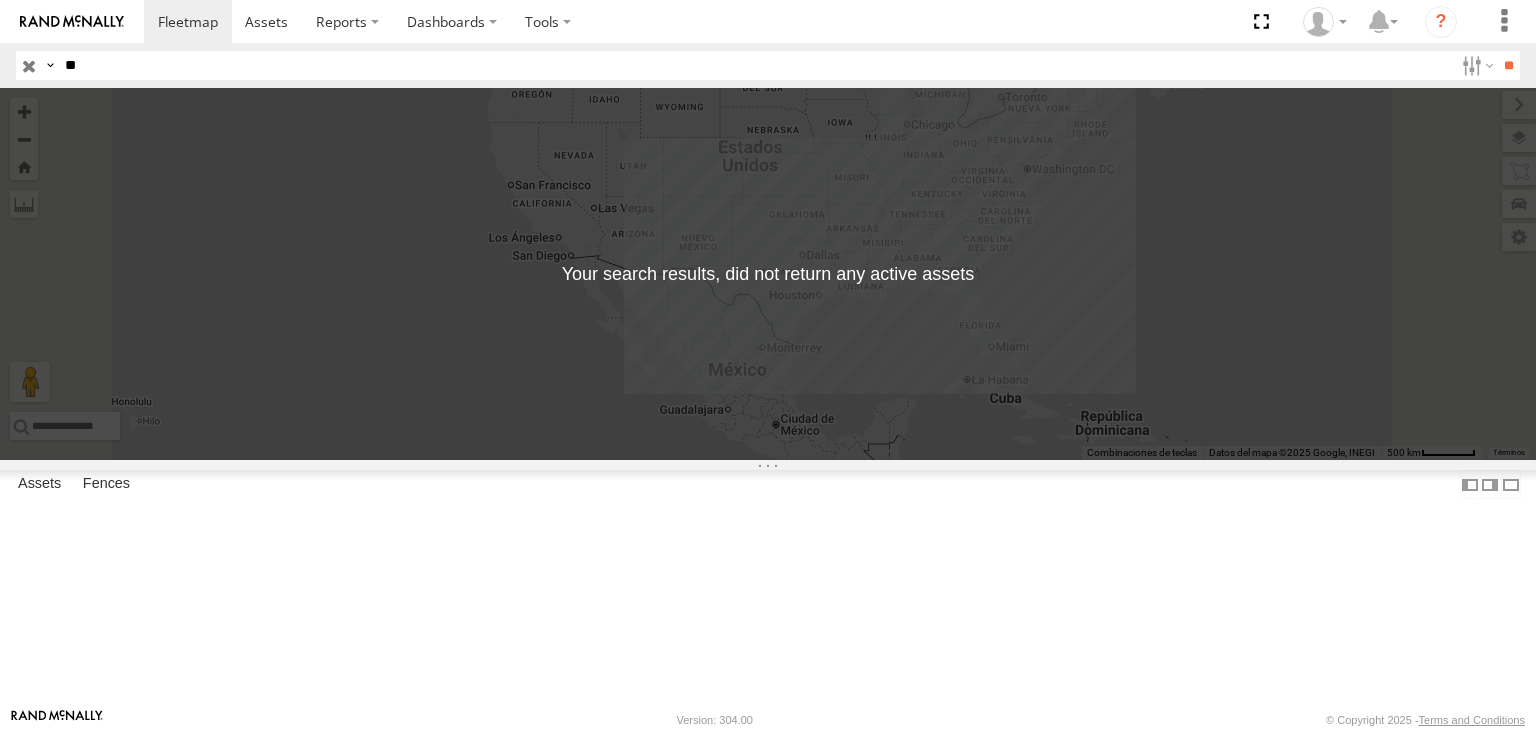 type on "*" 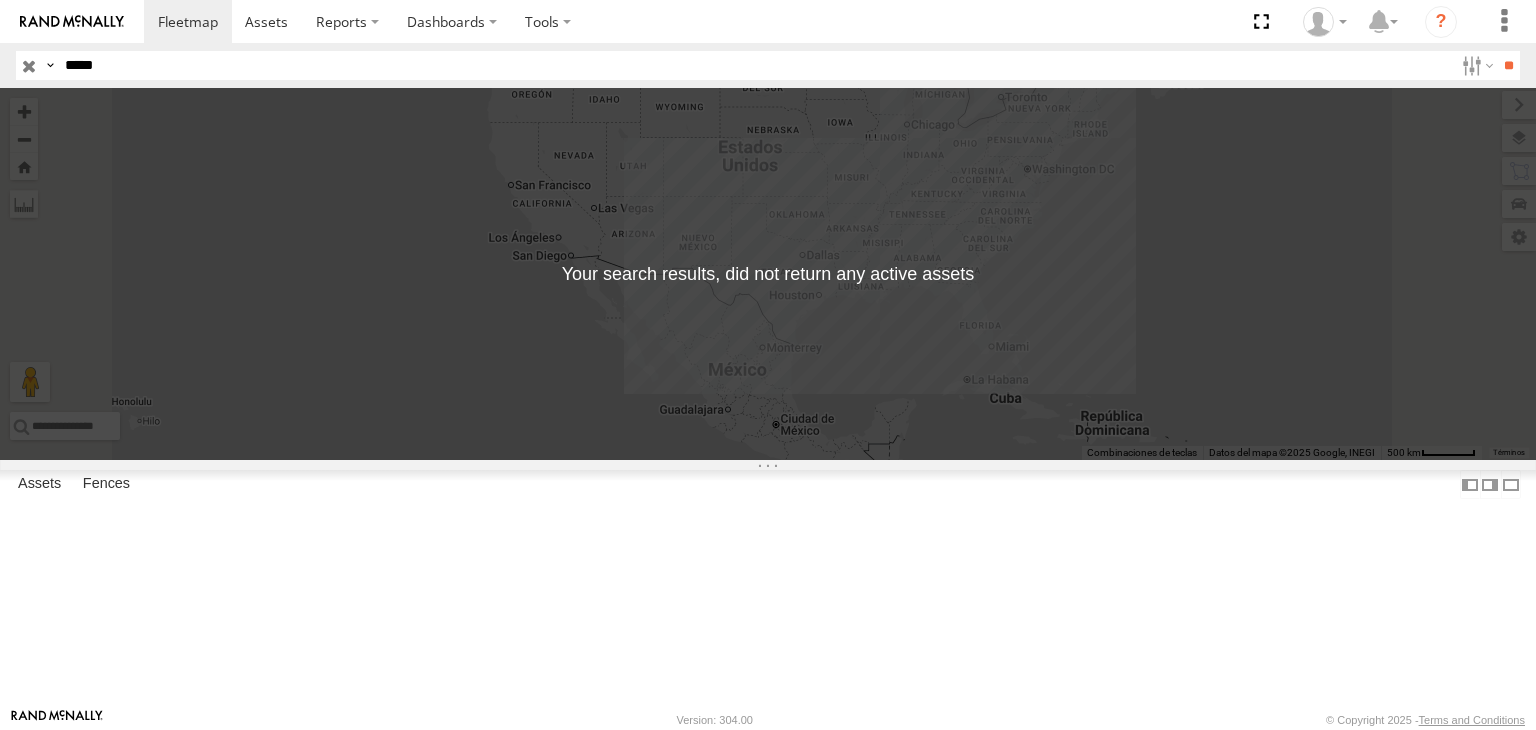 click on "**" at bounding box center (1508, 65) 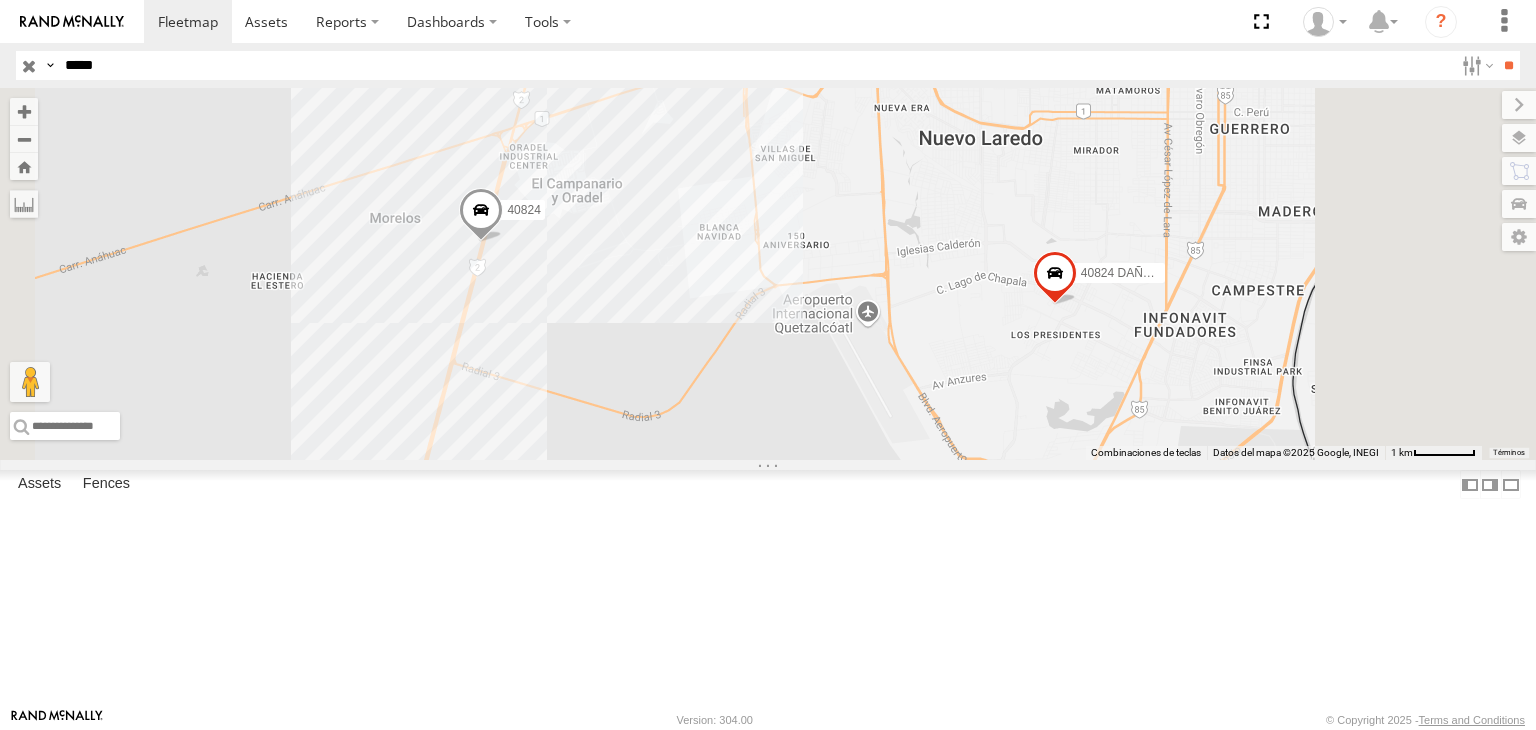 click on "*****" at bounding box center [755, 65] 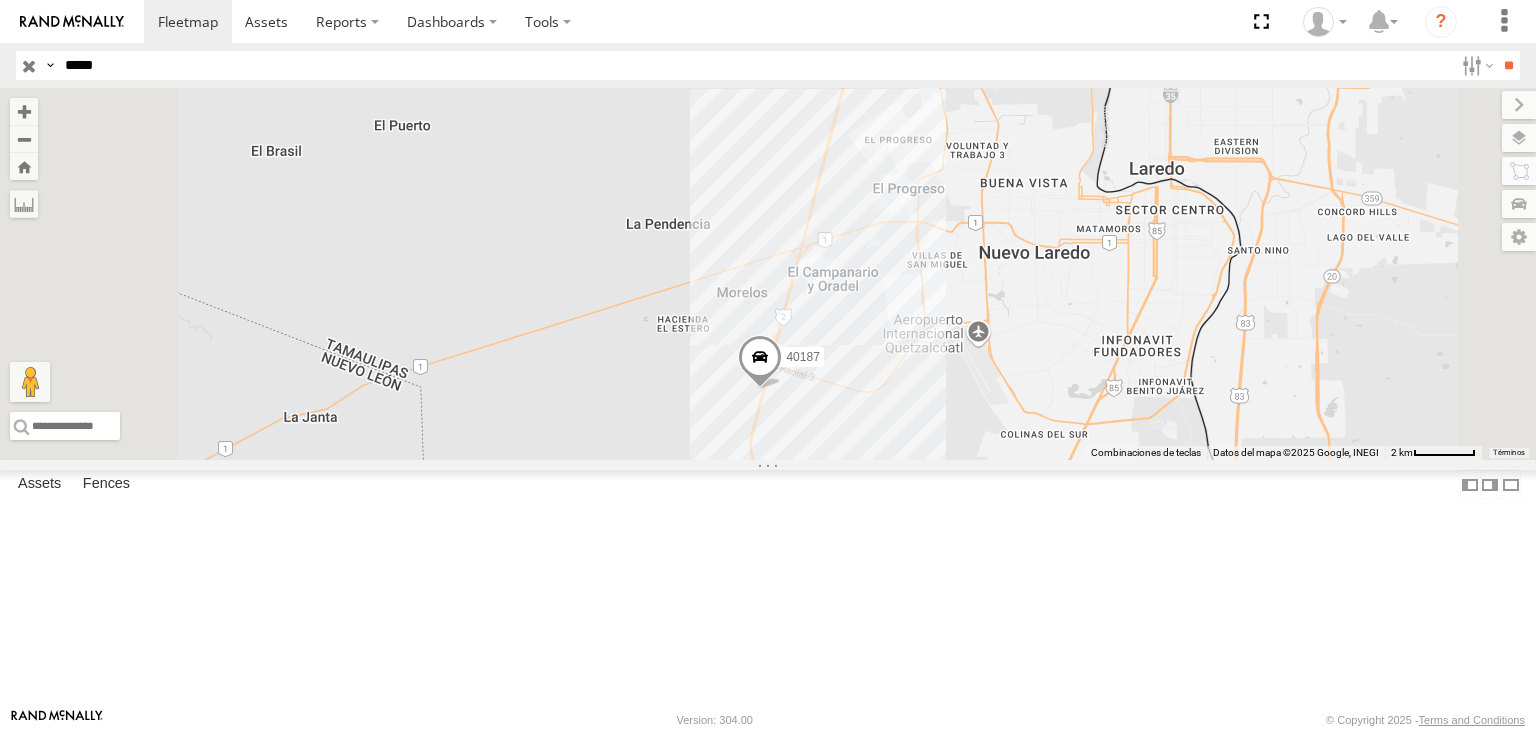 click on "Search Query
Asset ID
Asset Label
Registration
Manufacturer
Model
VIN
Job ID" at bounding box center [768, 65] 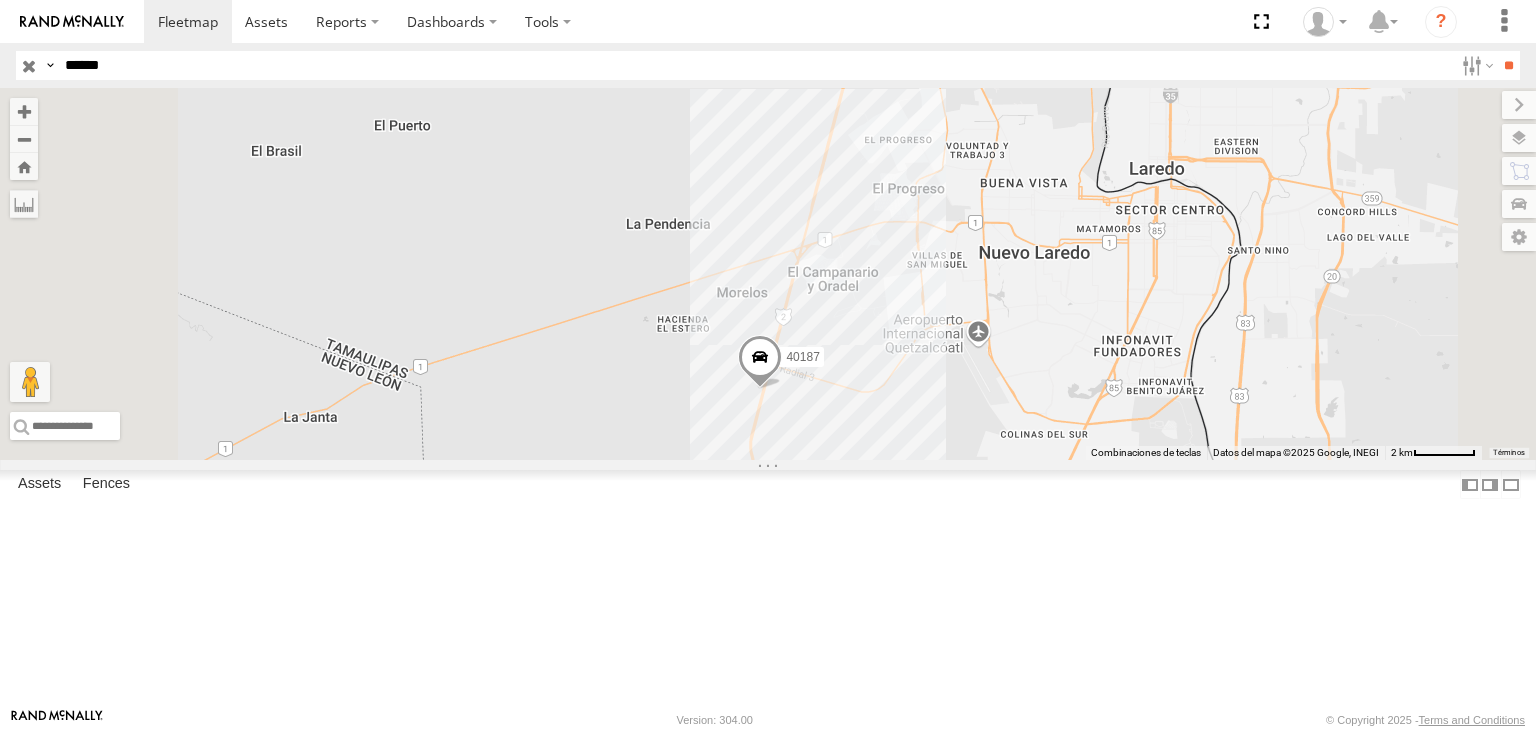 type on "******" 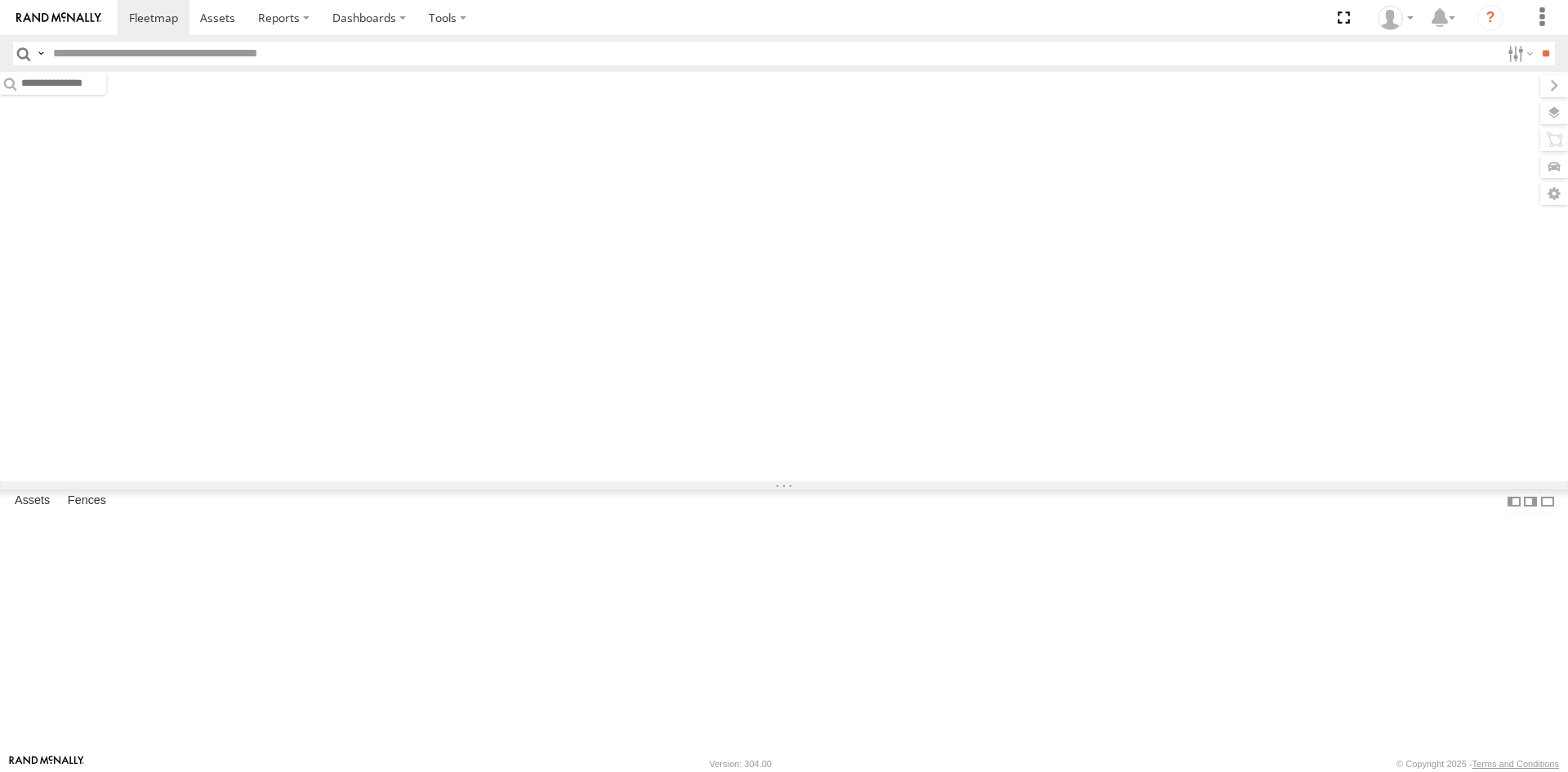 scroll, scrollTop: 0, scrollLeft: 0, axis: both 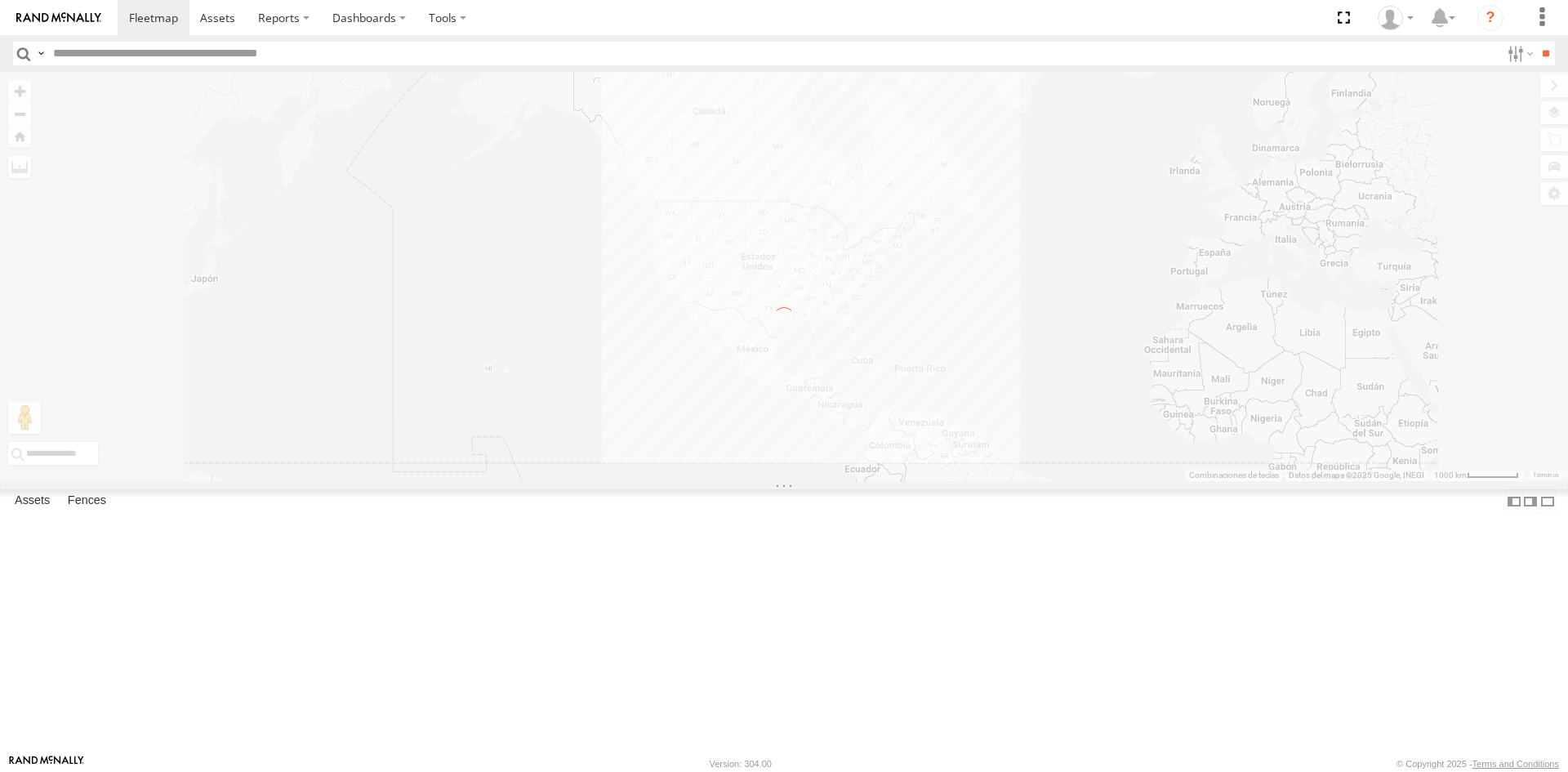 click on "All Assets" at bounding box center (0, 0) 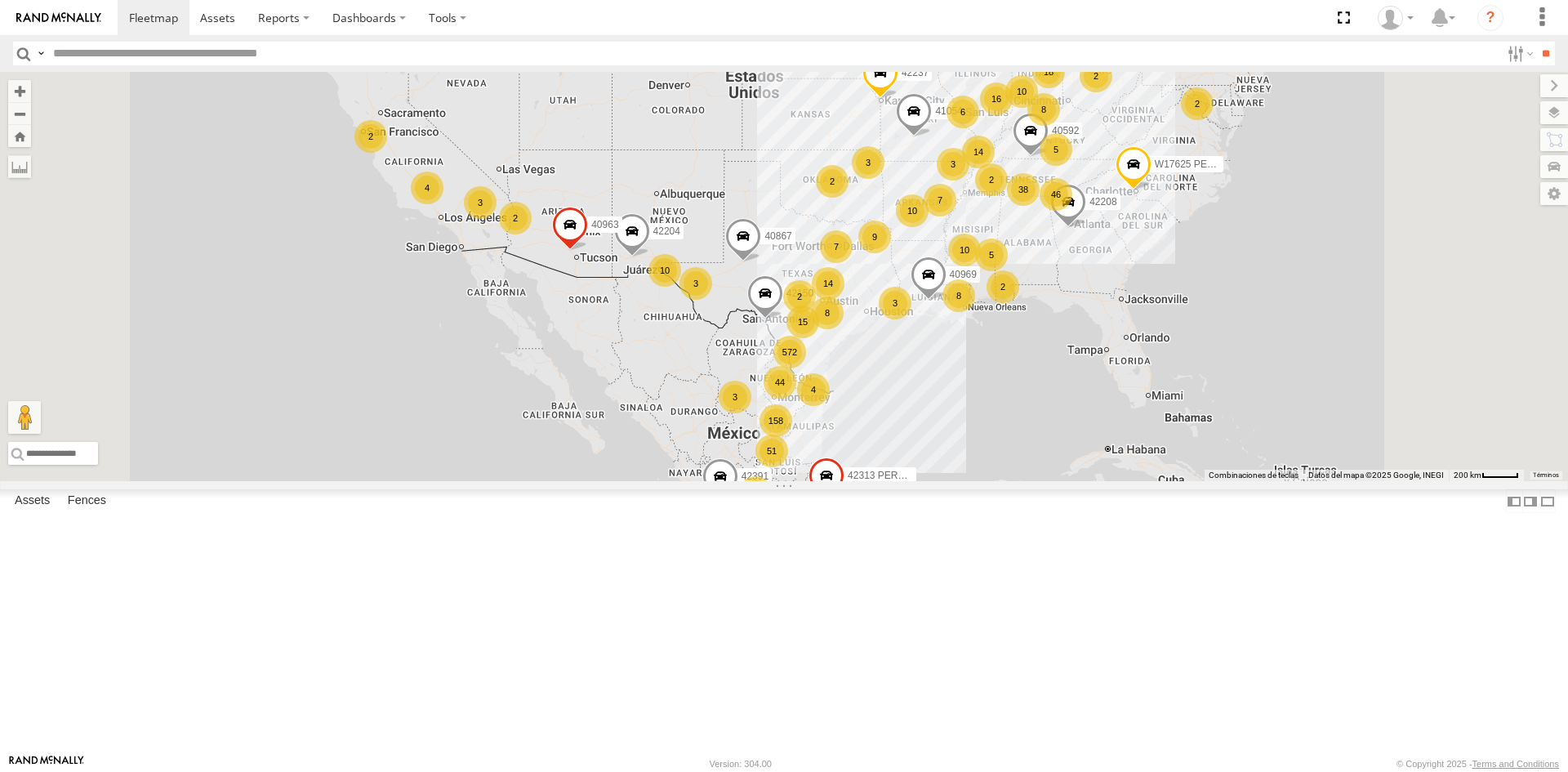 click at bounding box center (0, 0) 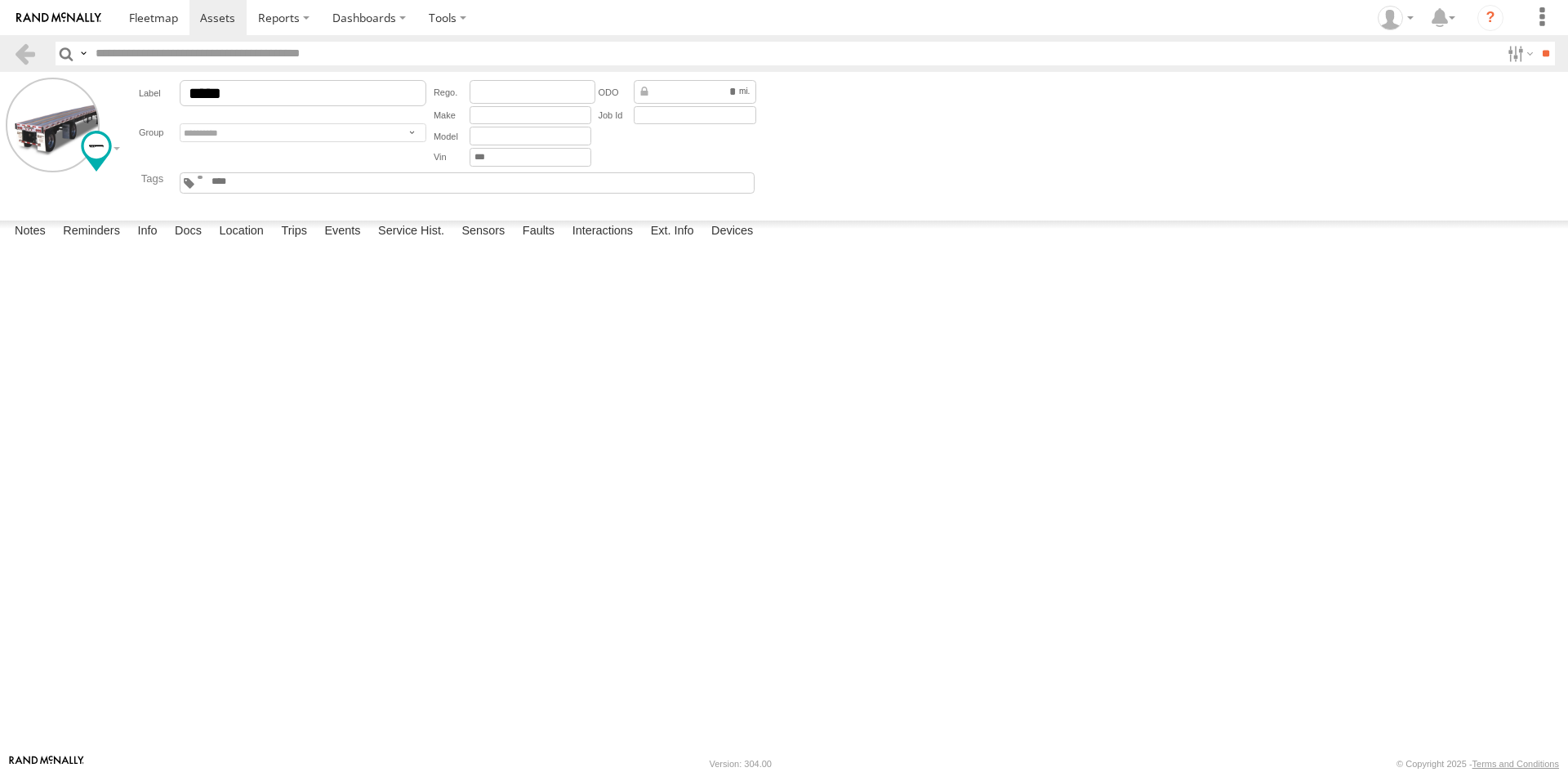 scroll, scrollTop: 0, scrollLeft: 0, axis: both 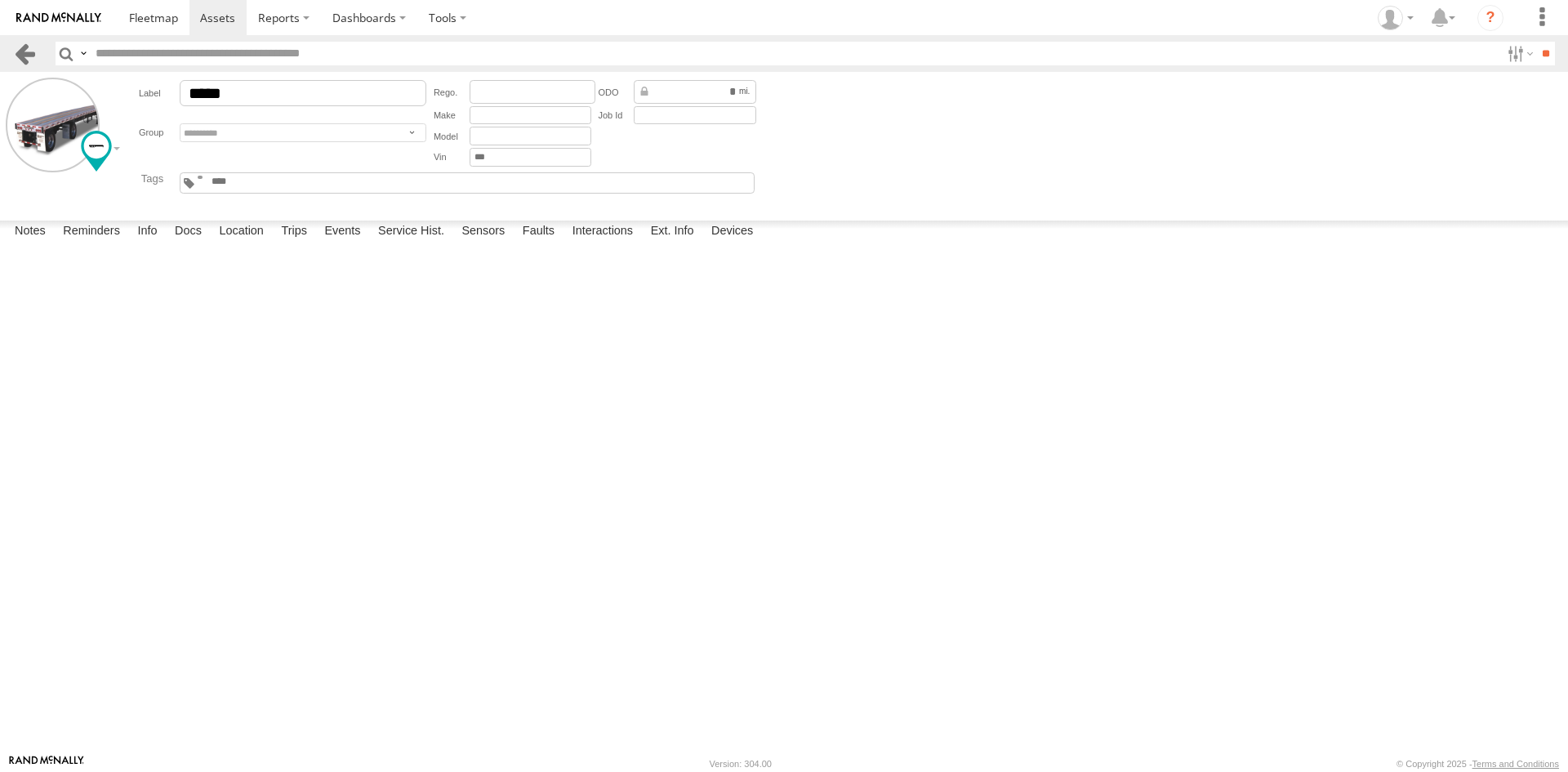 click at bounding box center (24, 53) 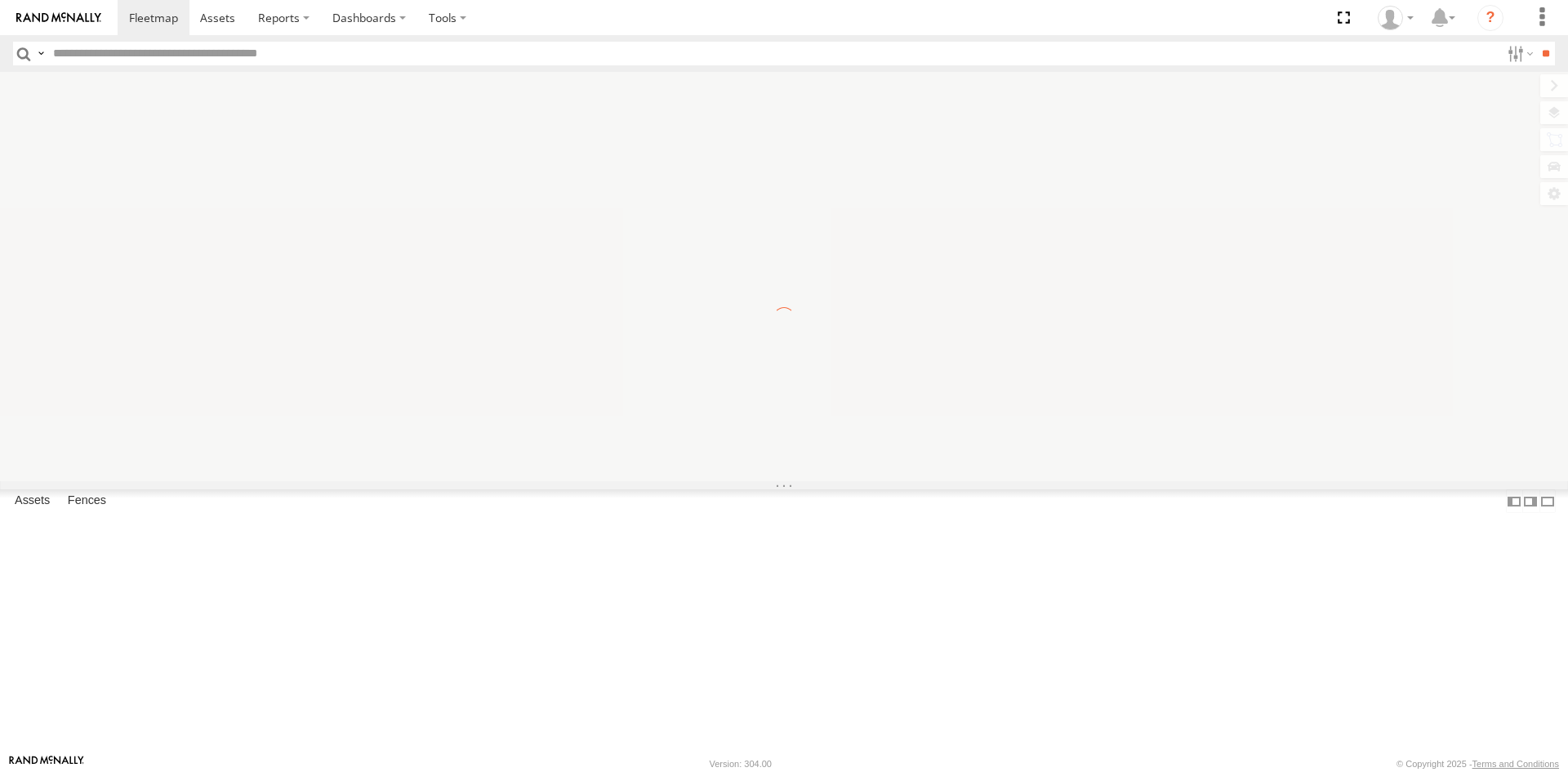 scroll, scrollTop: 0, scrollLeft: 0, axis: both 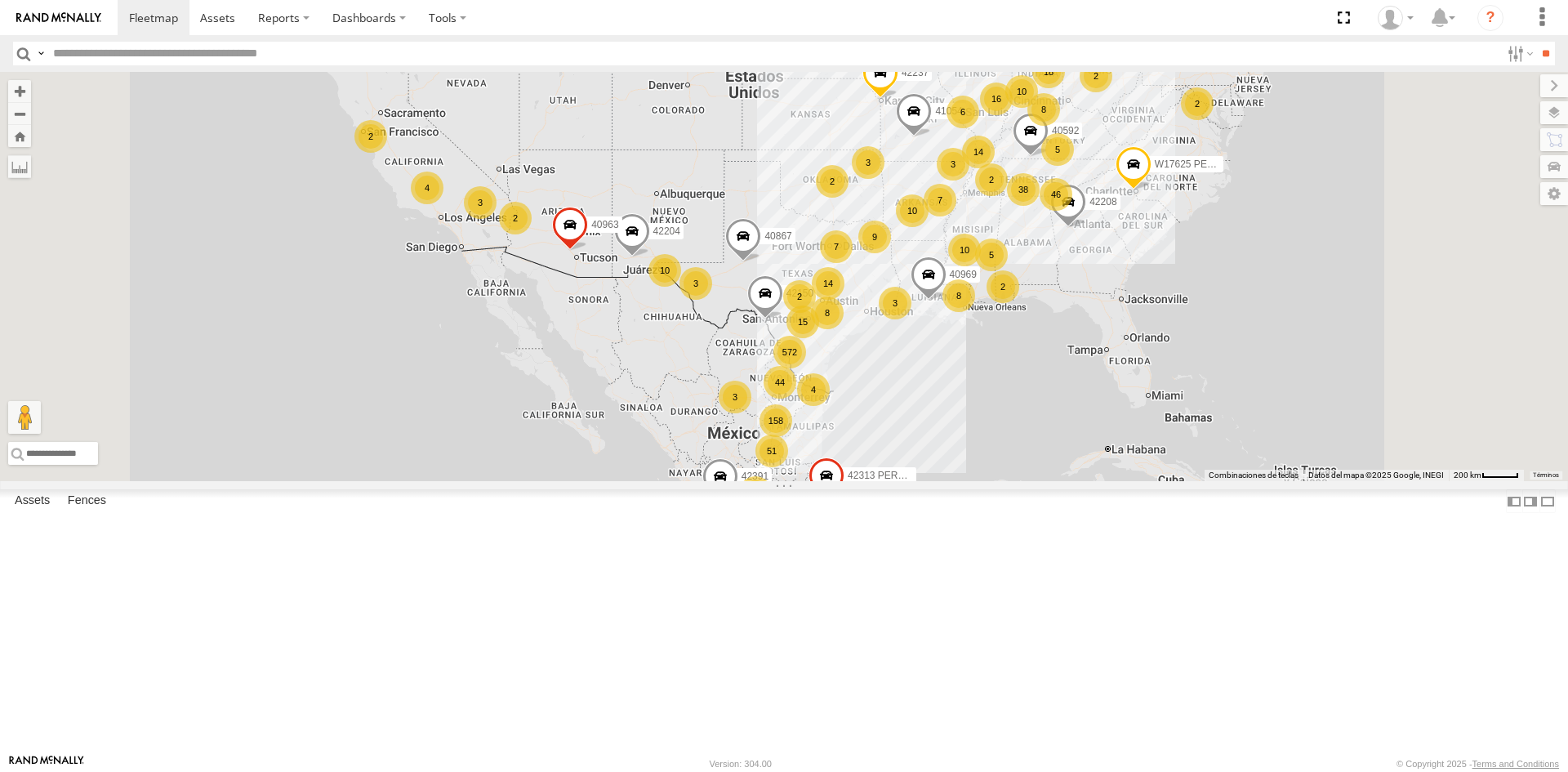 click at bounding box center (773, 53) 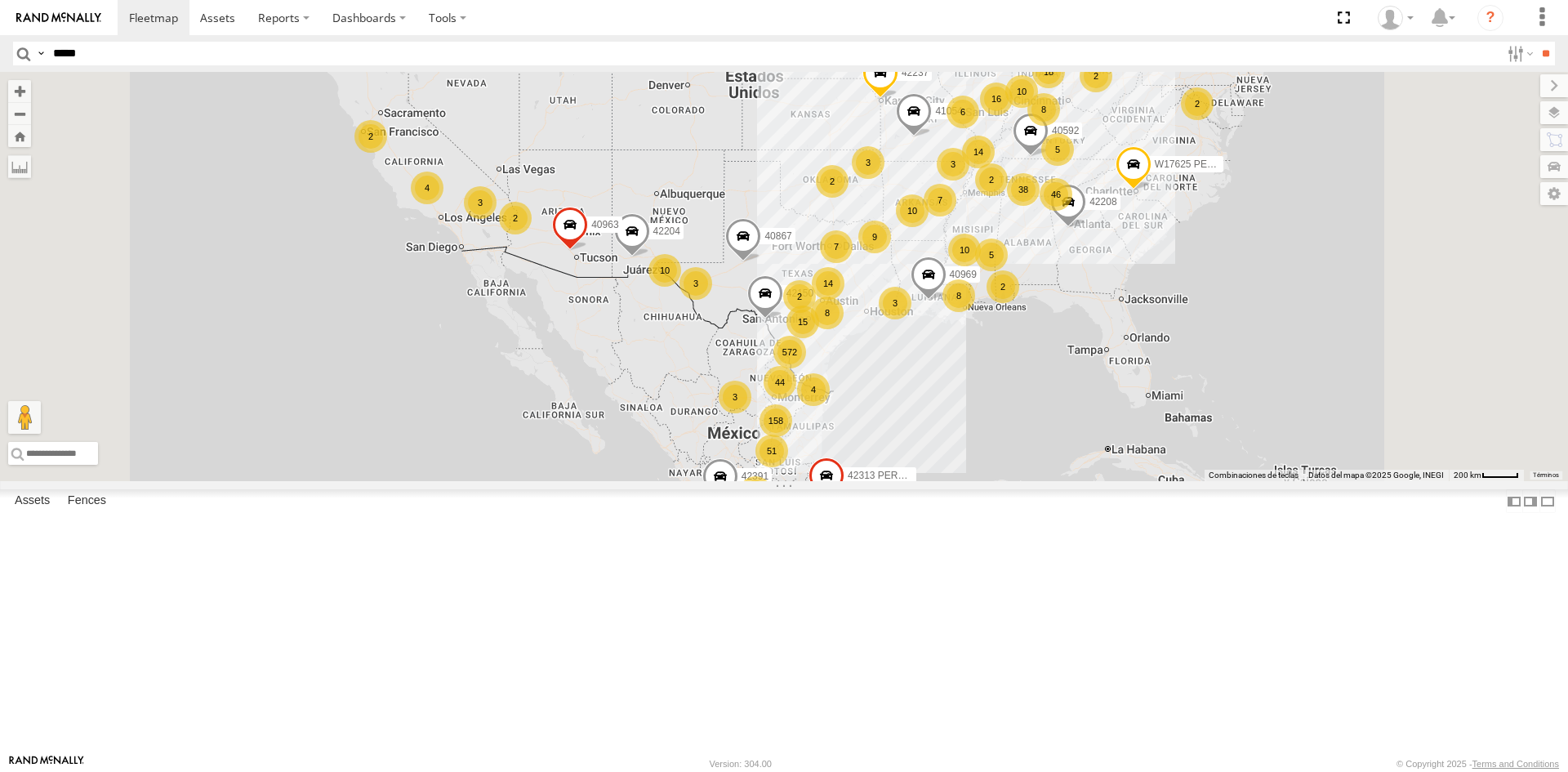 click on "**" at bounding box center (1545, 53) 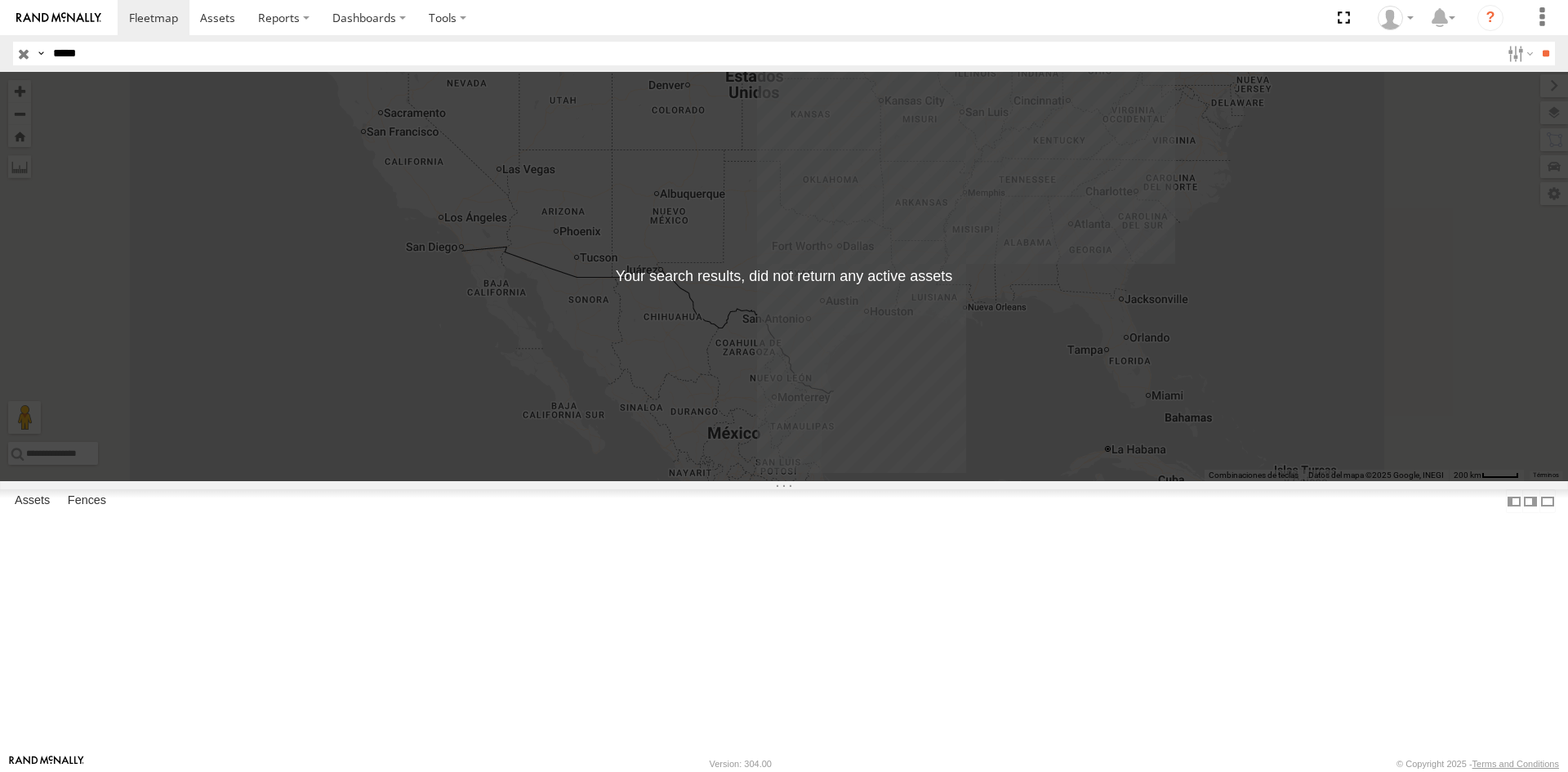 click on "*****" at bounding box center [773, 53] 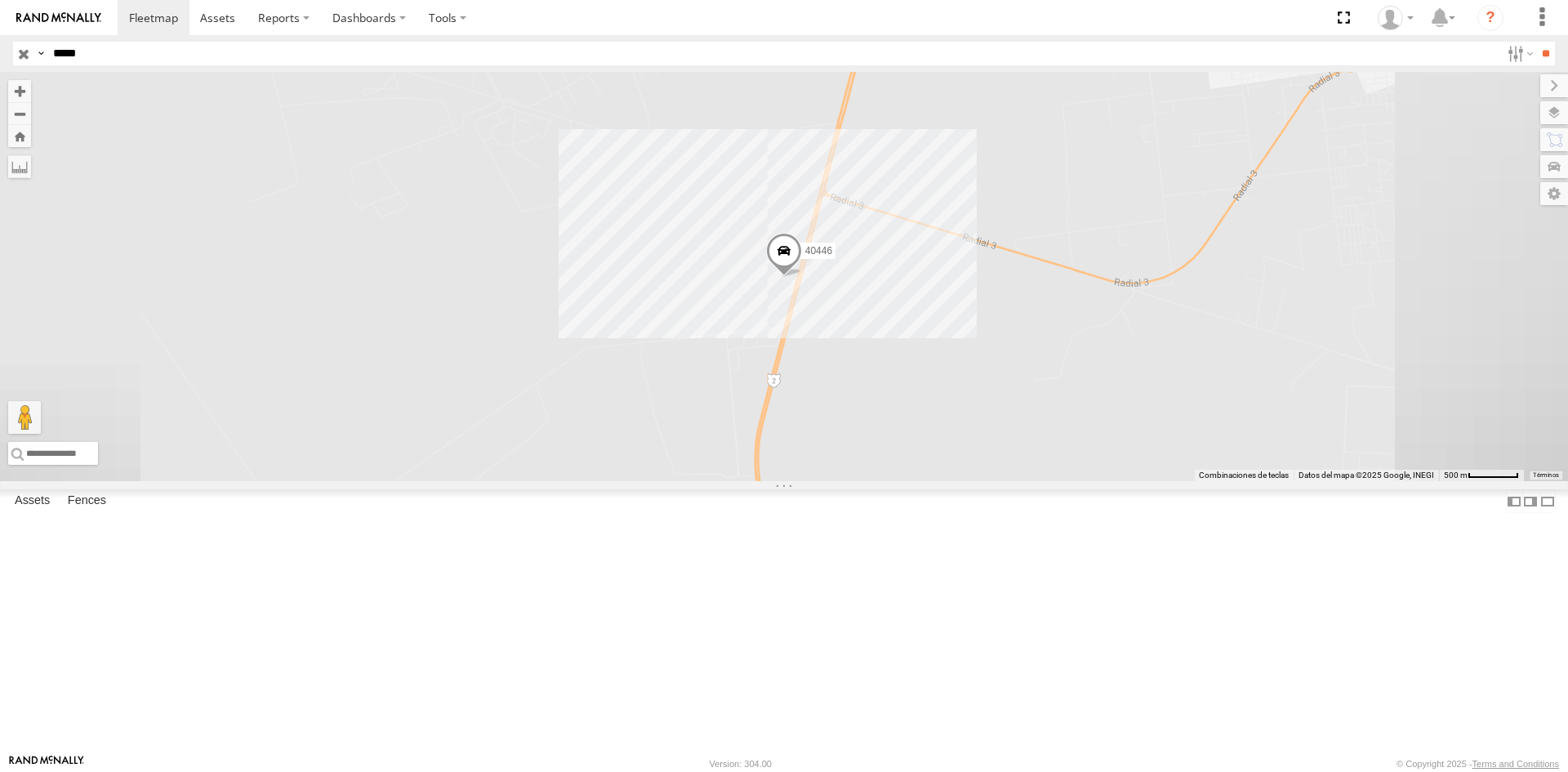click on "*****" at bounding box center (773, 53) 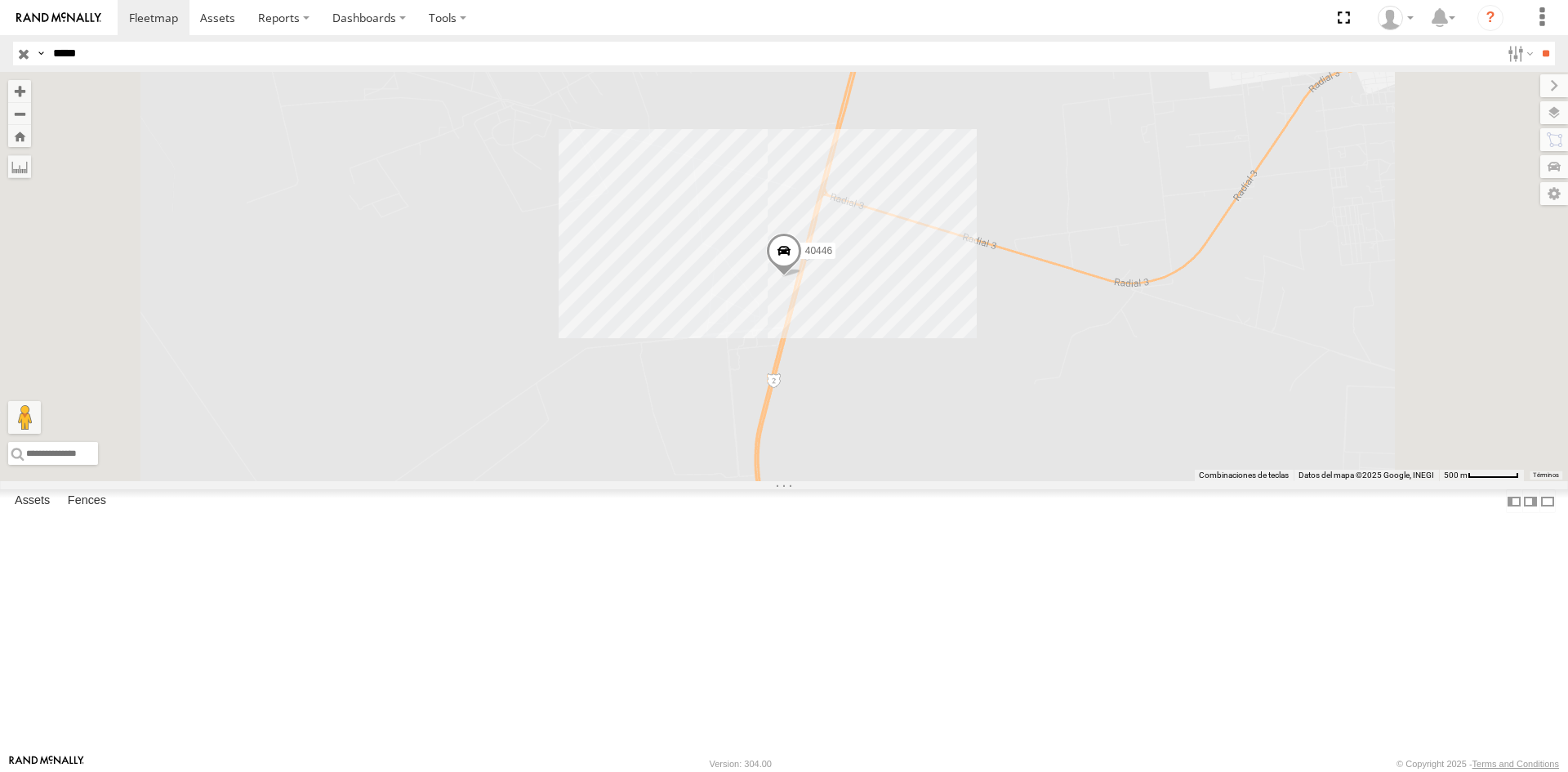 click on "*****" at bounding box center (773, 53) 